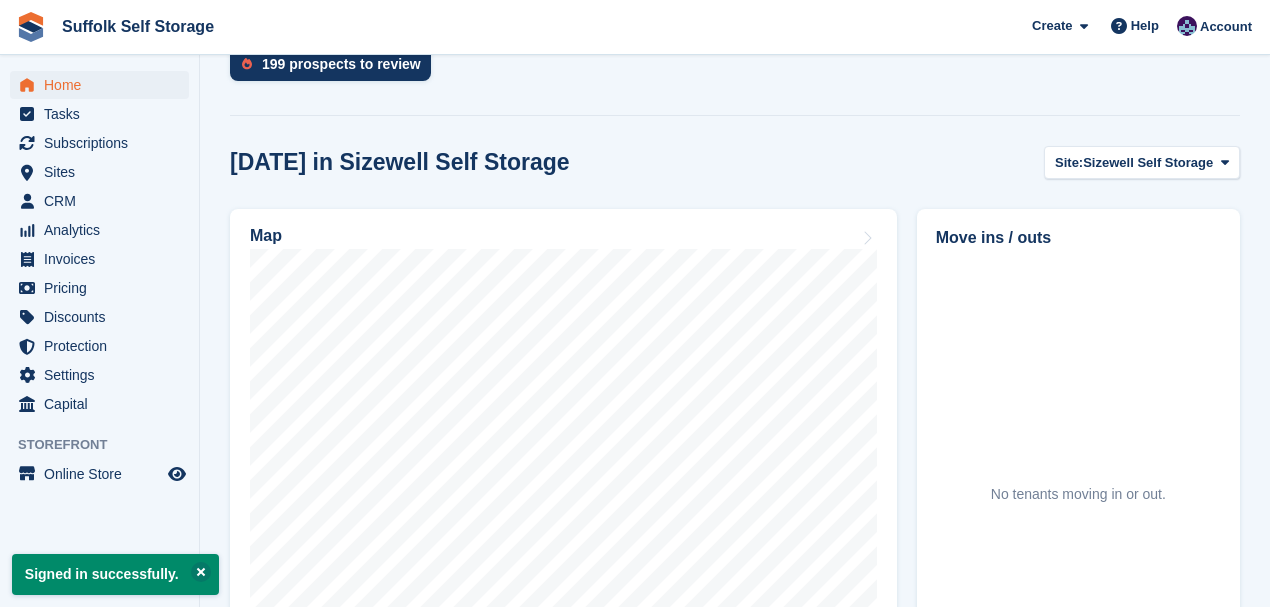scroll, scrollTop: 533, scrollLeft: 0, axis: vertical 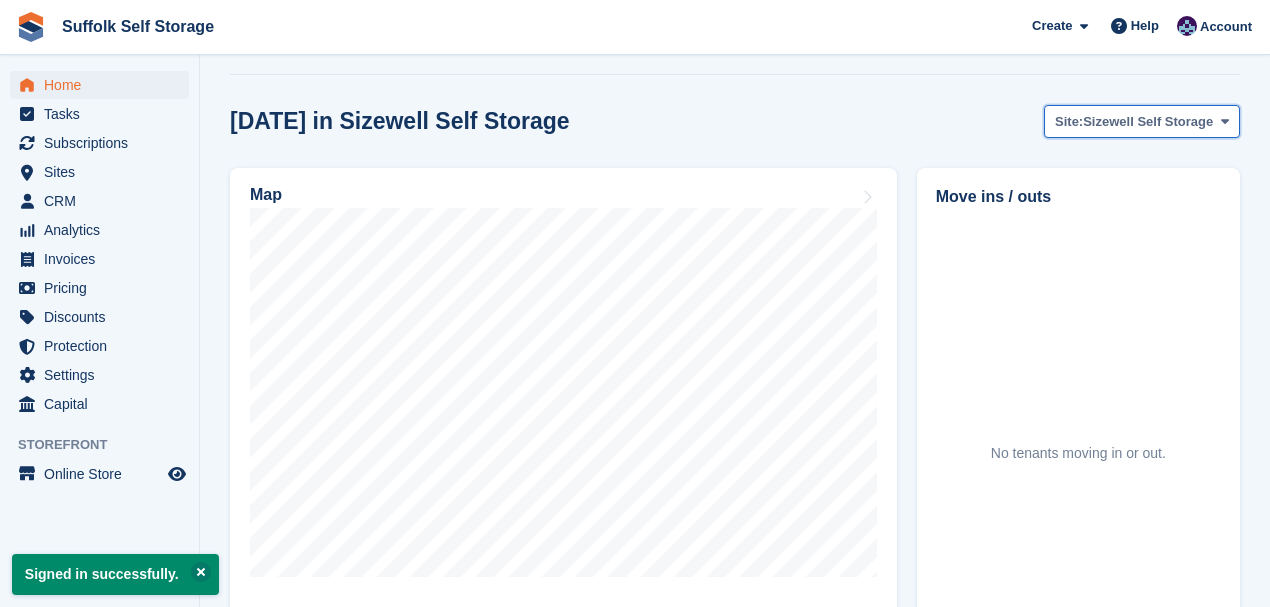 click on "Sizewell Self Storage" at bounding box center (1148, 122) 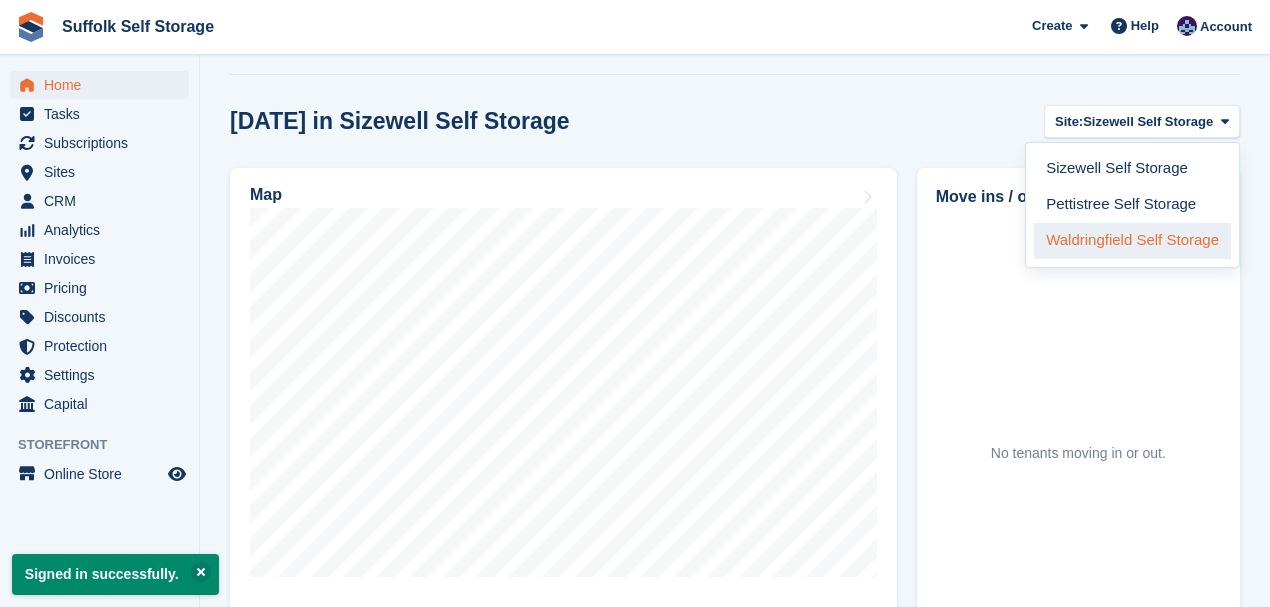 click on "Waldringfield Self Storage" at bounding box center (1132, 241) 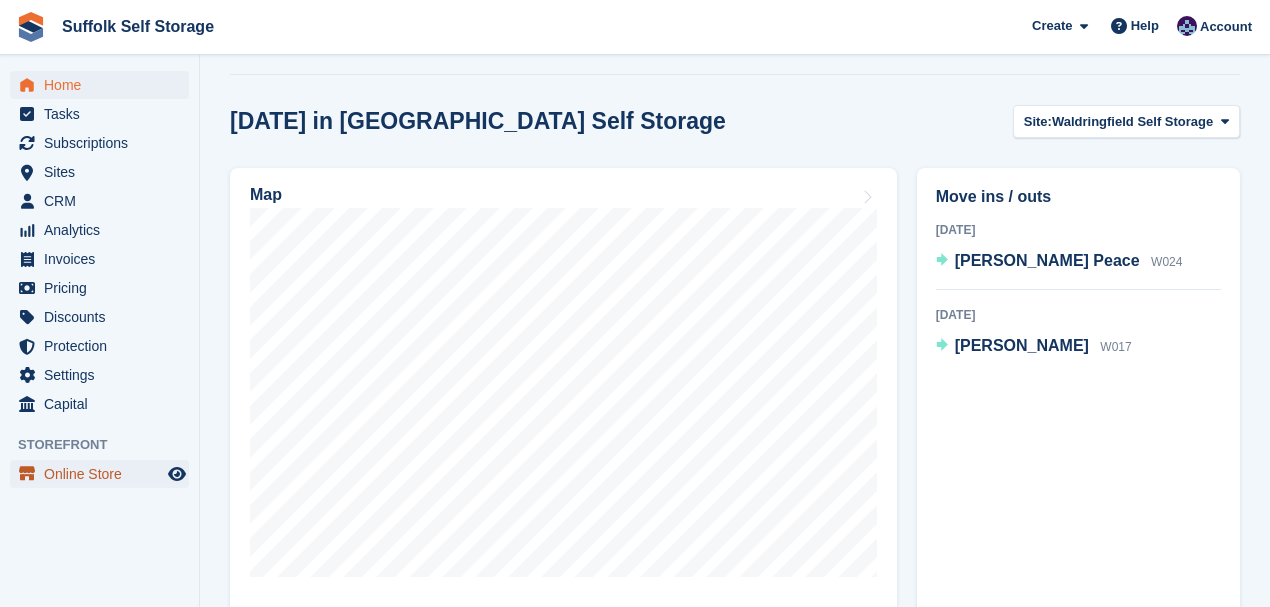 click on "Online Store" at bounding box center [104, 474] 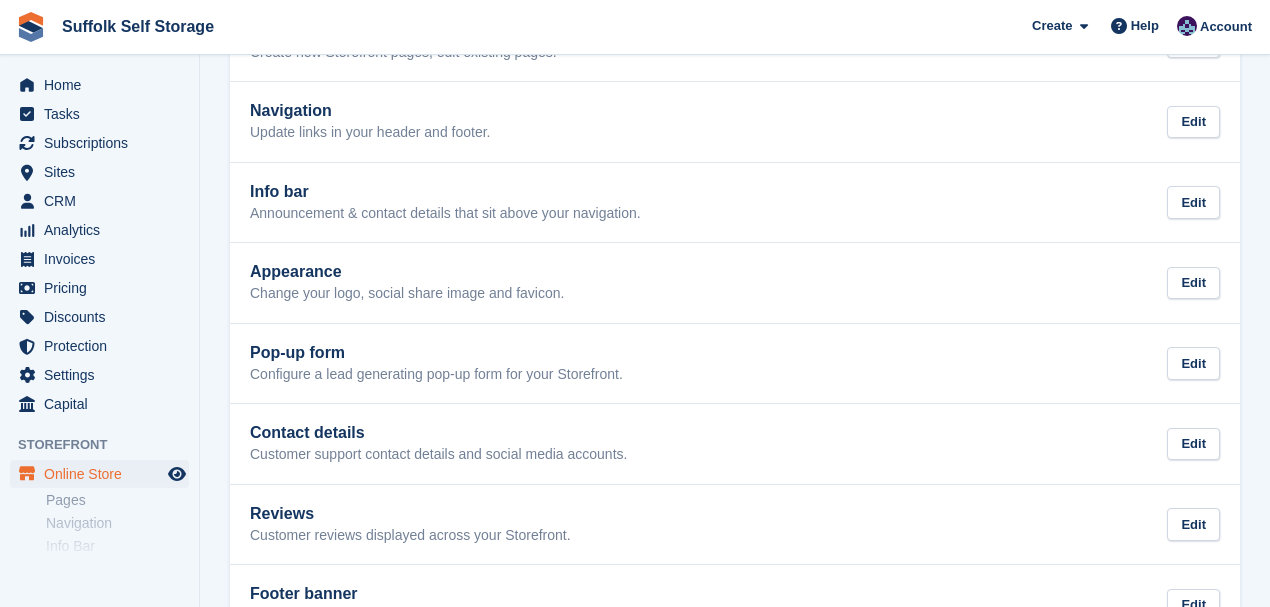 scroll, scrollTop: 200, scrollLeft: 0, axis: vertical 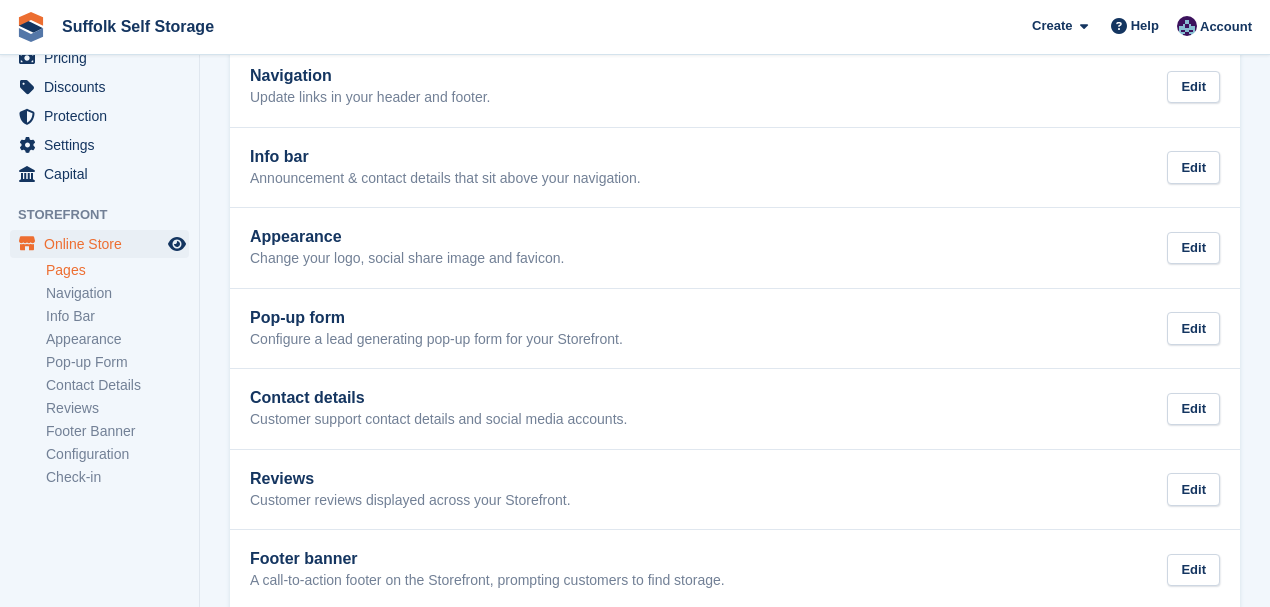 click on "Pages" at bounding box center (117, 270) 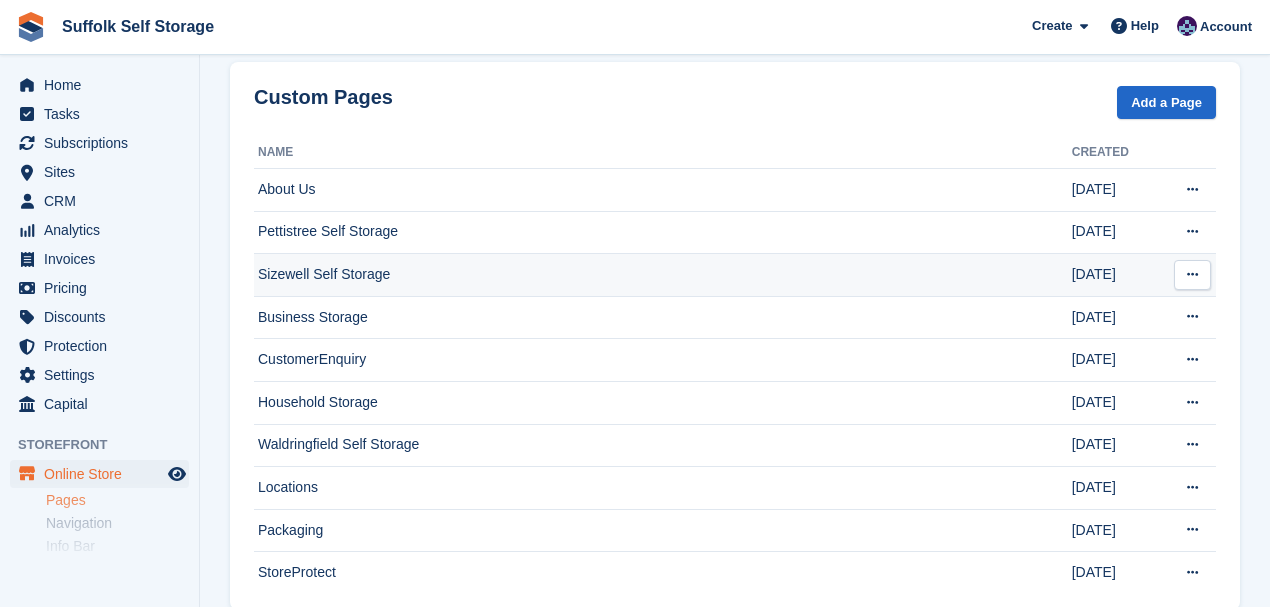 scroll, scrollTop: 916, scrollLeft: 0, axis: vertical 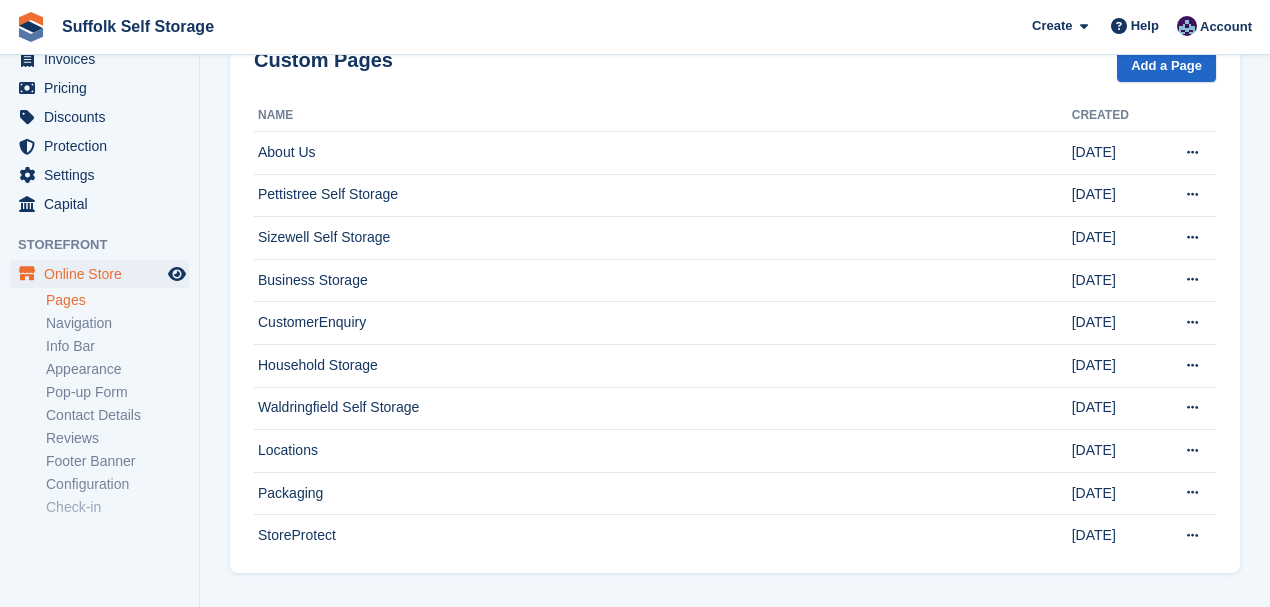 drag, startPoint x: 65, startPoint y: 302, endPoint x: 52, endPoint y: 308, distance: 14.3178215 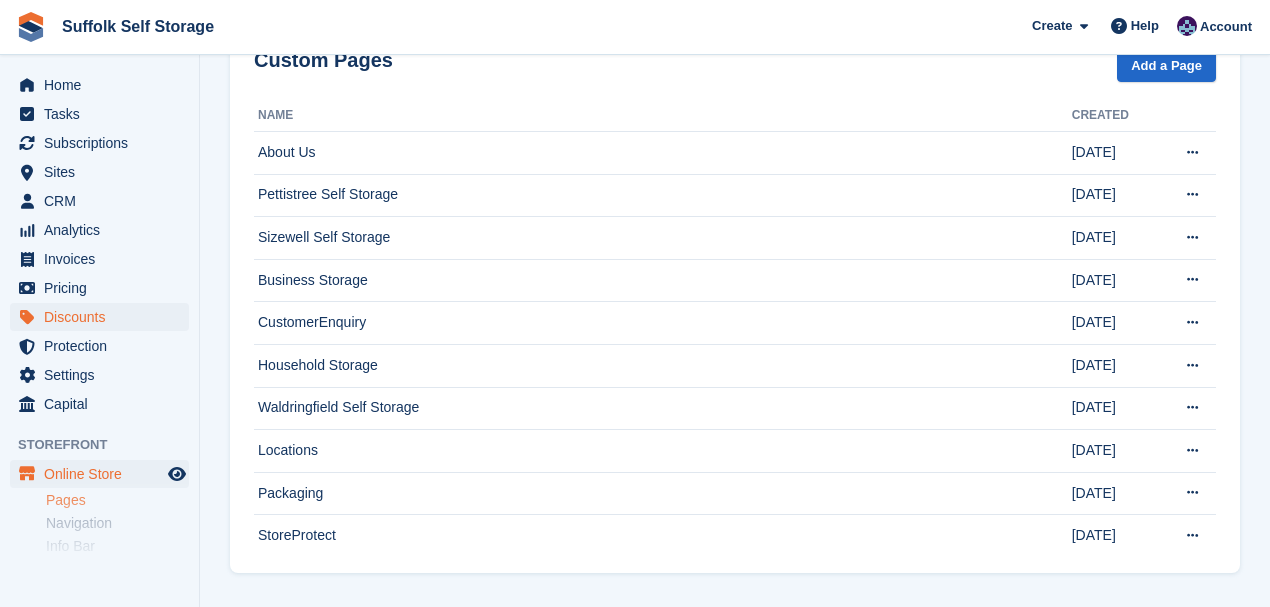 scroll, scrollTop: 0, scrollLeft: 0, axis: both 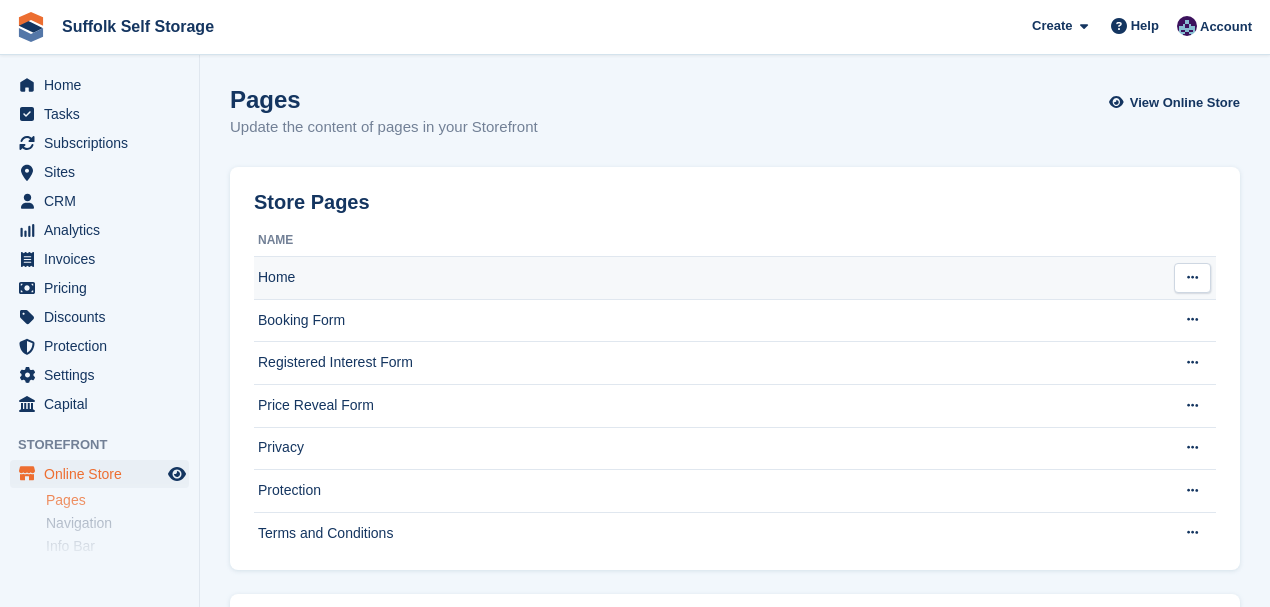 click on "Home" at bounding box center [711, 278] 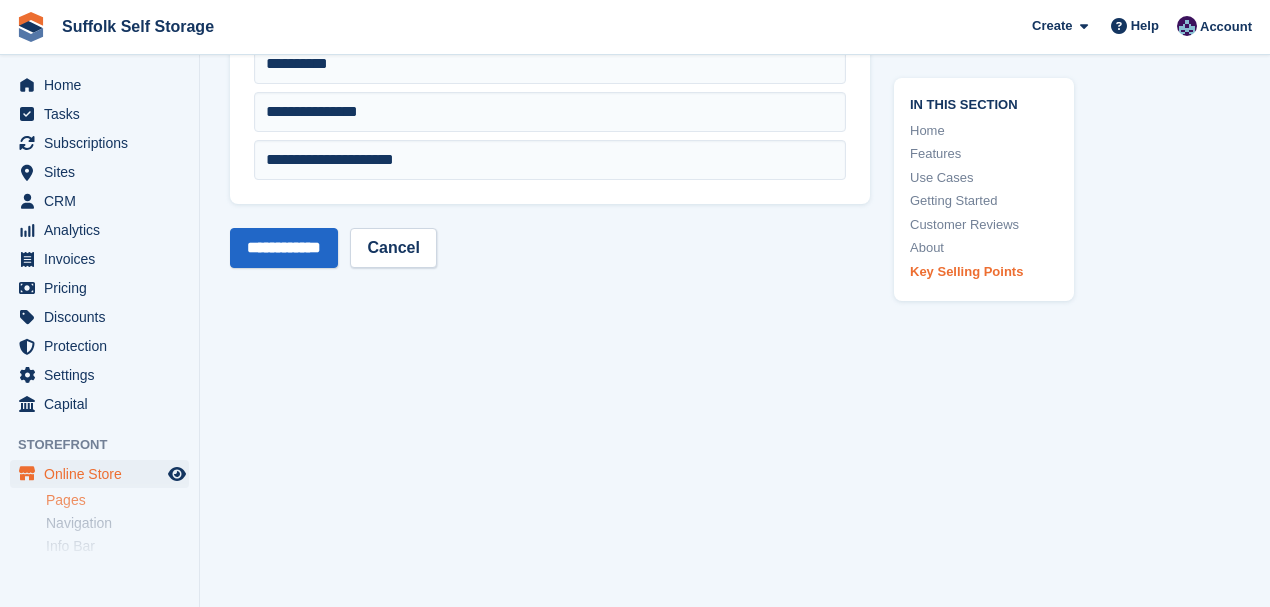 scroll, scrollTop: 6750, scrollLeft: 0, axis: vertical 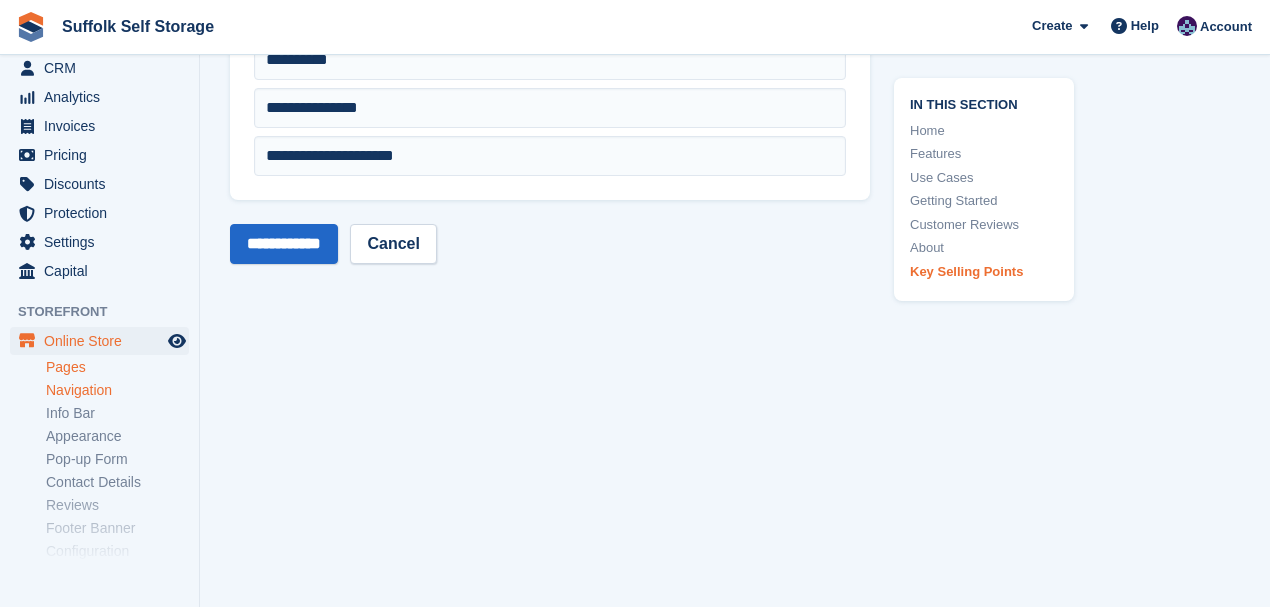 click on "Navigation" at bounding box center (117, 390) 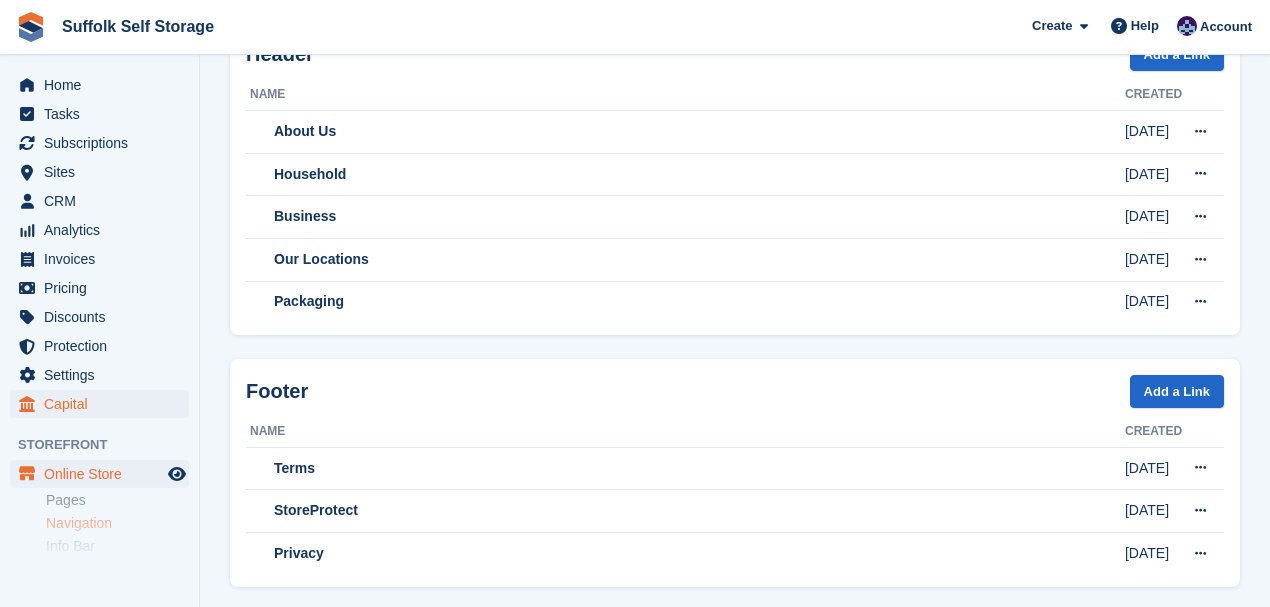 scroll, scrollTop: 96, scrollLeft: 0, axis: vertical 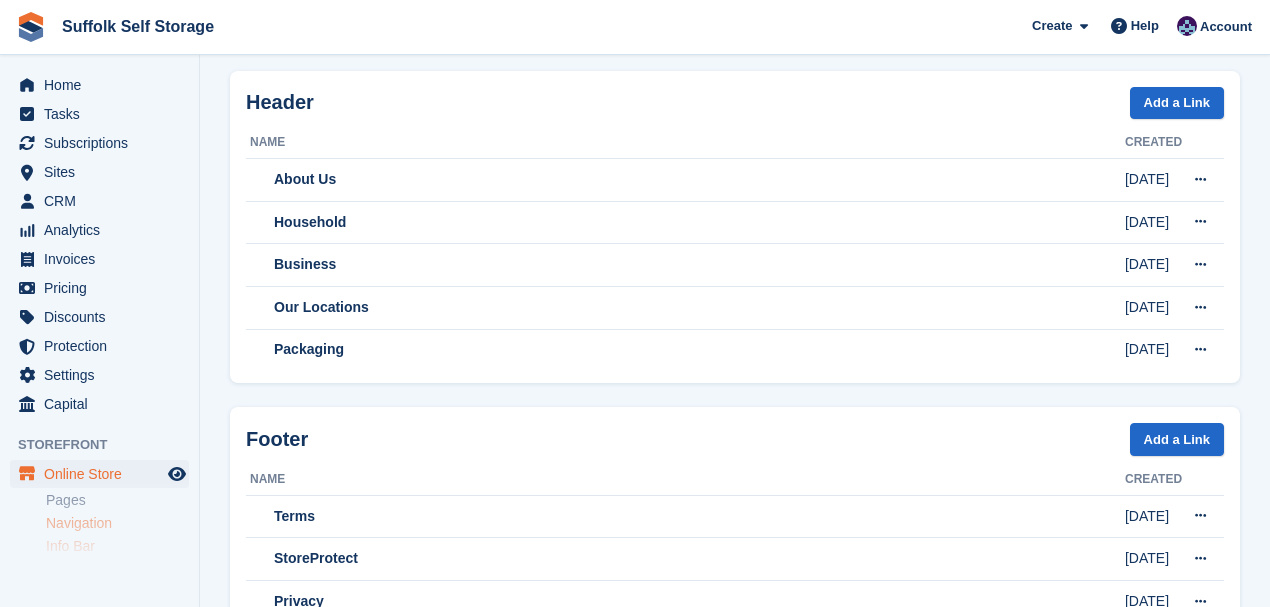click on "Info Bar" at bounding box center (117, 546) 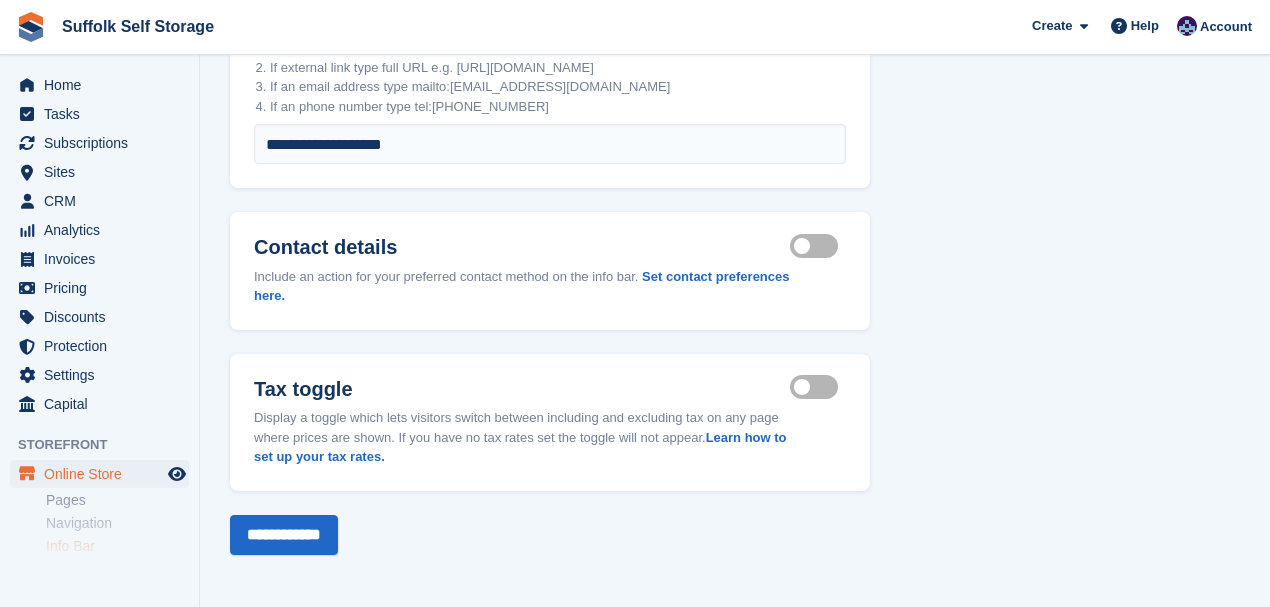 scroll, scrollTop: 427, scrollLeft: 0, axis: vertical 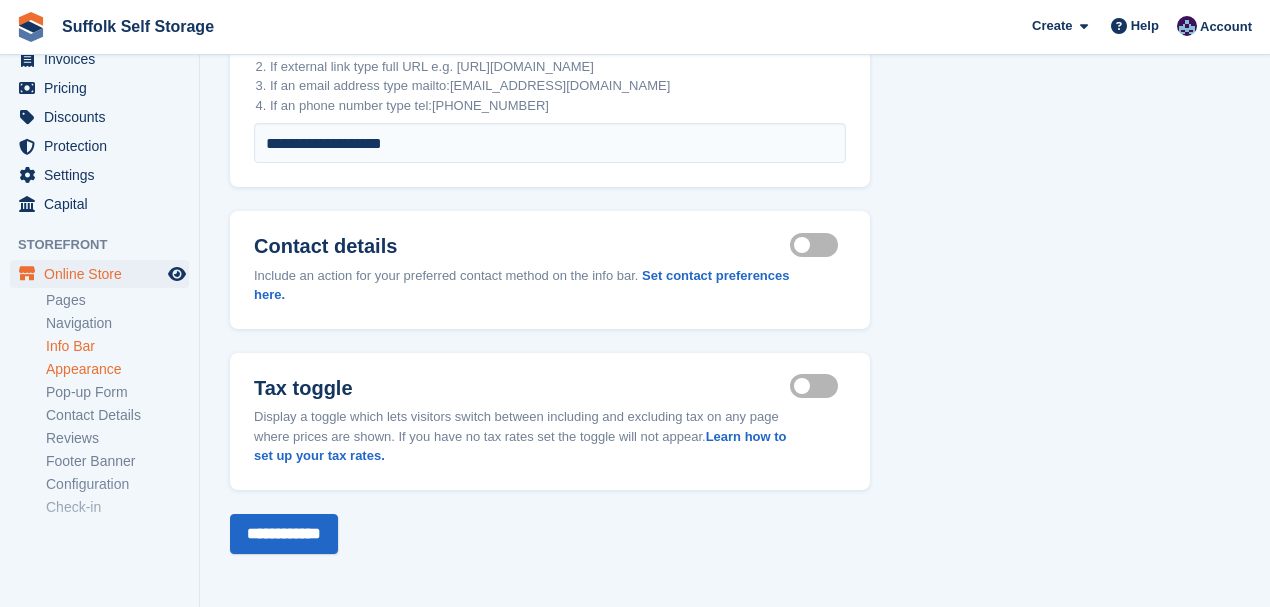 click on "Appearance" at bounding box center (117, 369) 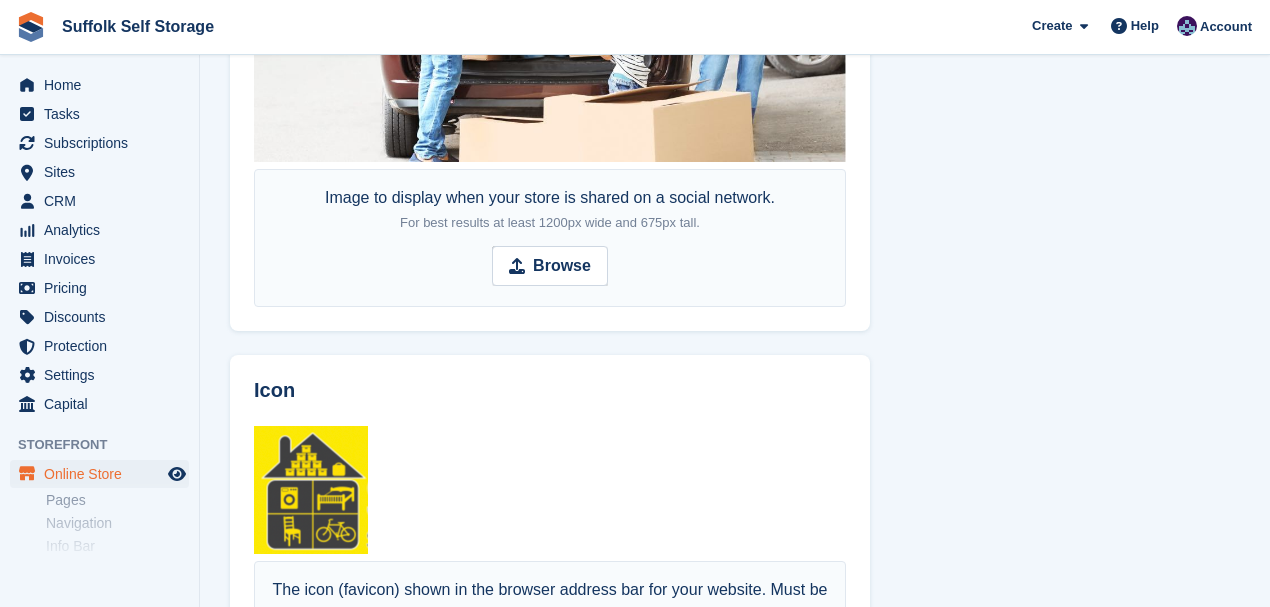 scroll, scrollTop: 1428, scrollLeft: 0, axis: vertical 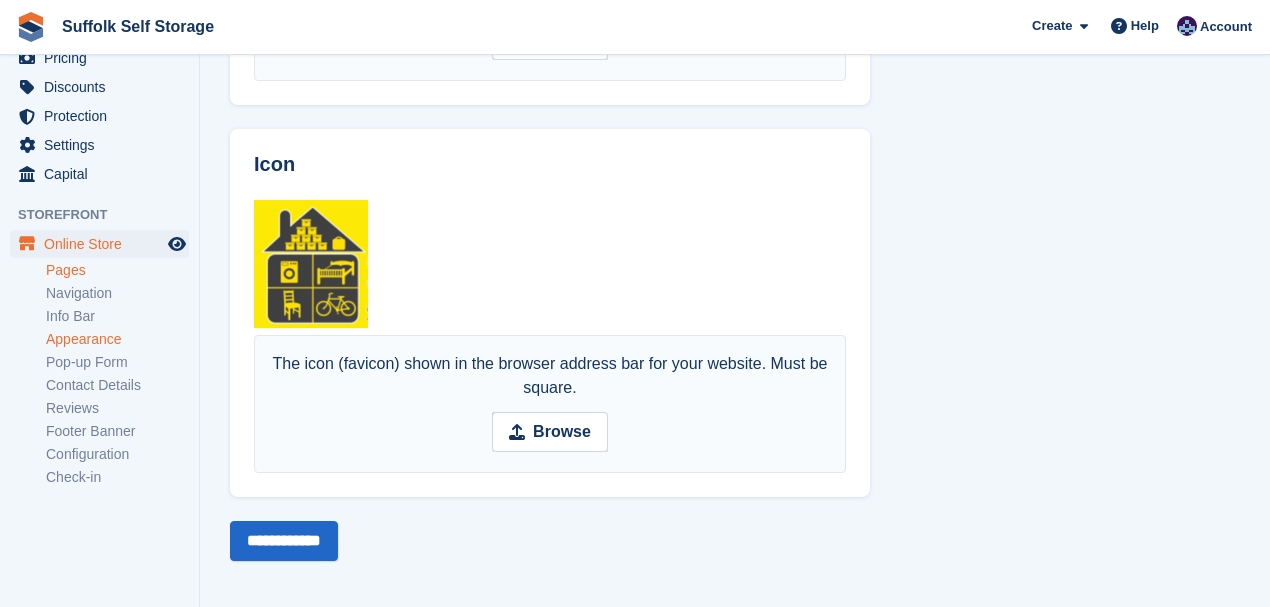 click on "Pages" at bounding box center [117, 270] 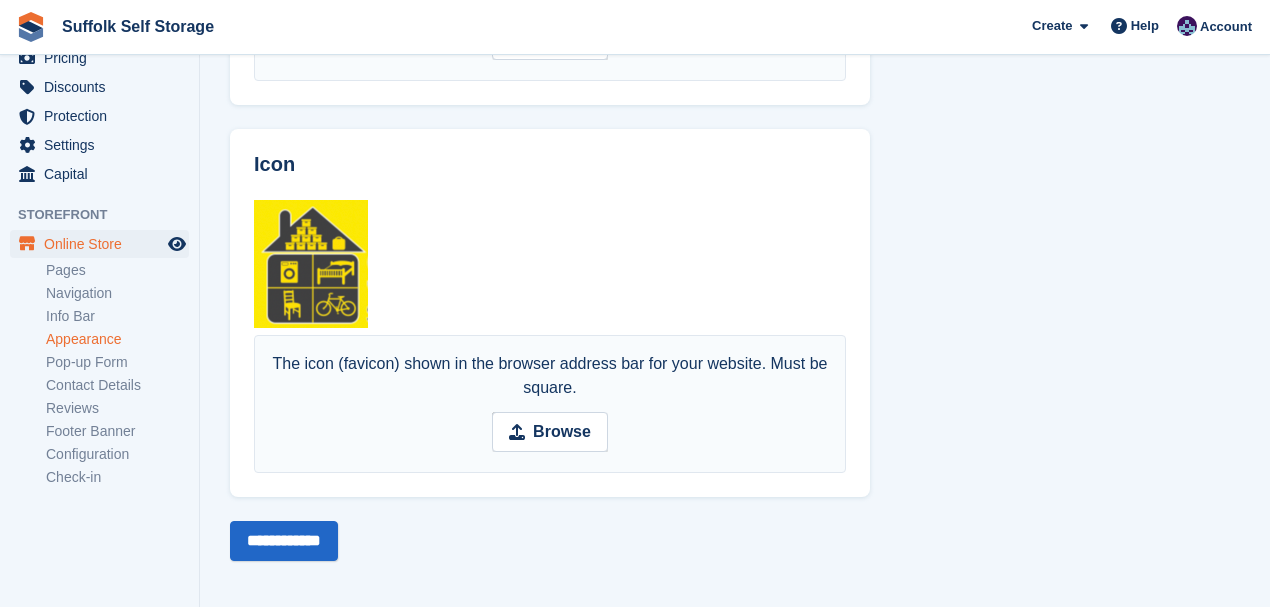 scroll, scrollTop: 0, scrollLeft: 0, axis: both 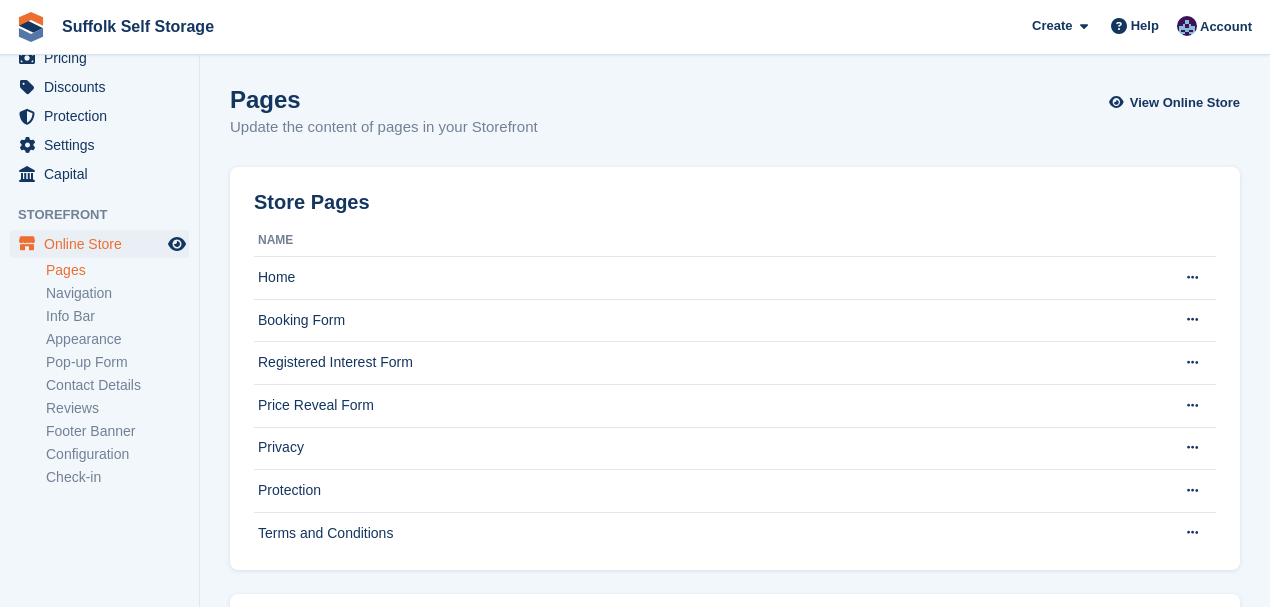 click on "Pages" at bounding box center (117, 270) 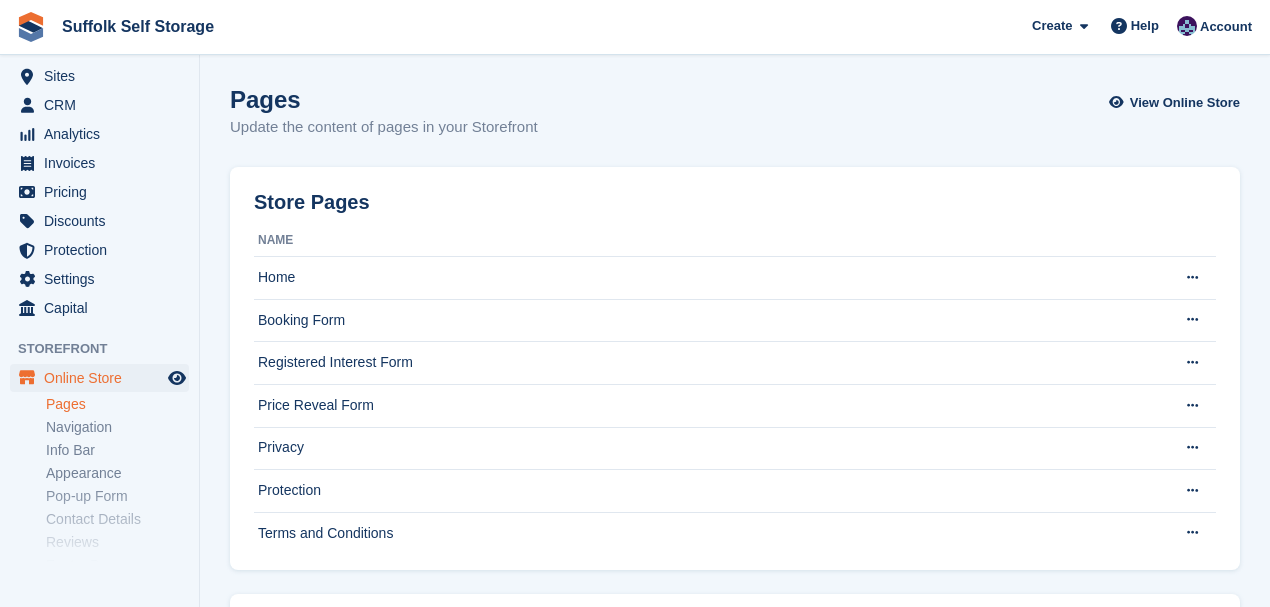 scroll, scrollTop: 0, scrollLeft: 0, axis: both 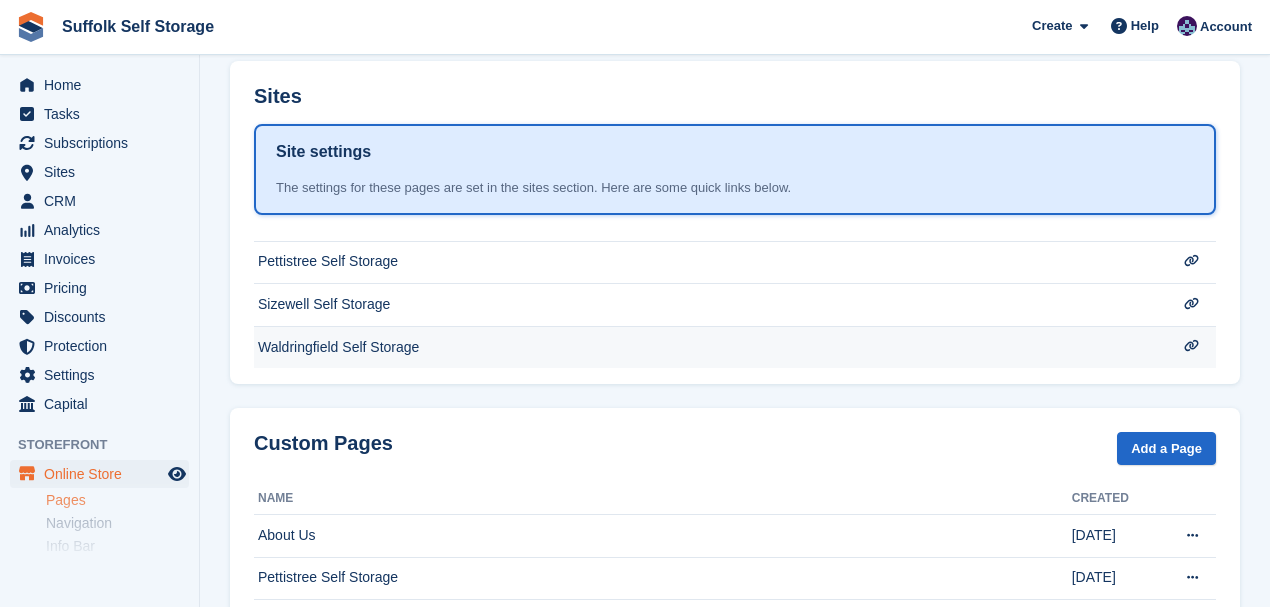 click on "Waldringfield Self Storage" at bounding box center [711, -170] 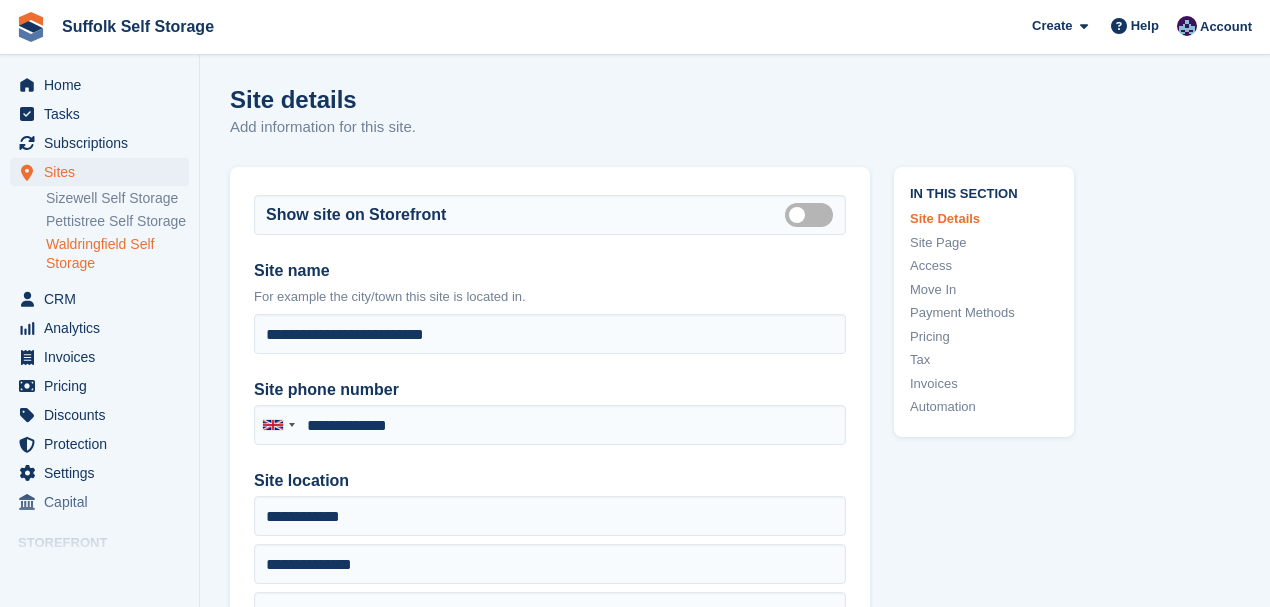 scroll, scrollTop: 0, scrollLeft: 0, axis: both 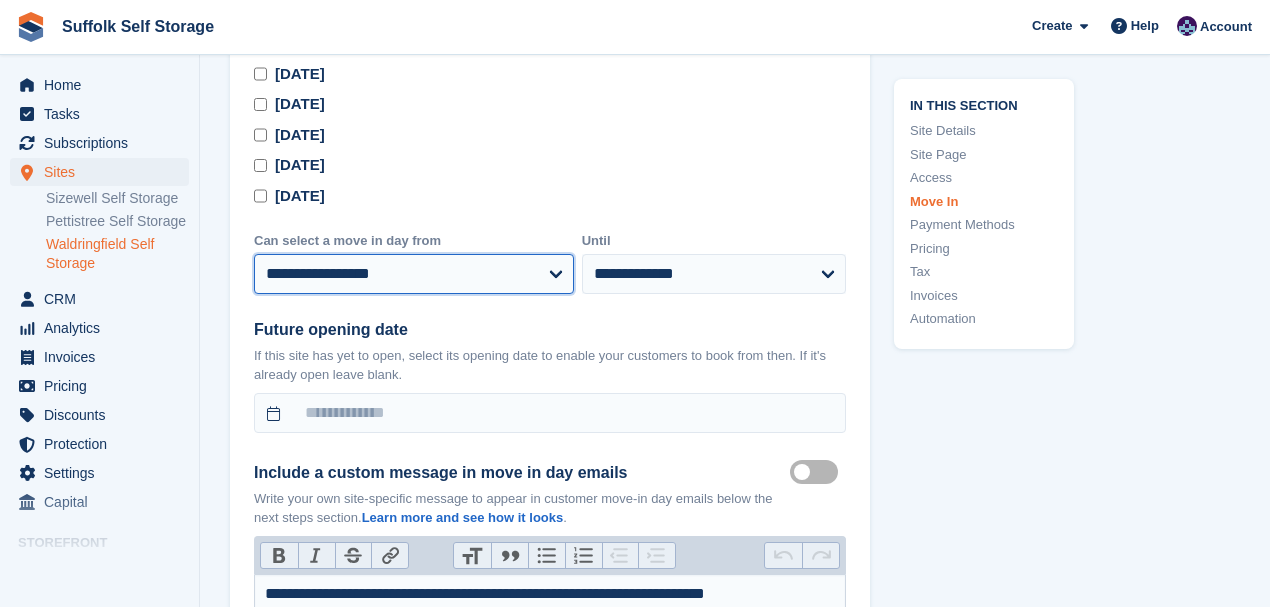 click on "**********" at bounding box center (414, 274) 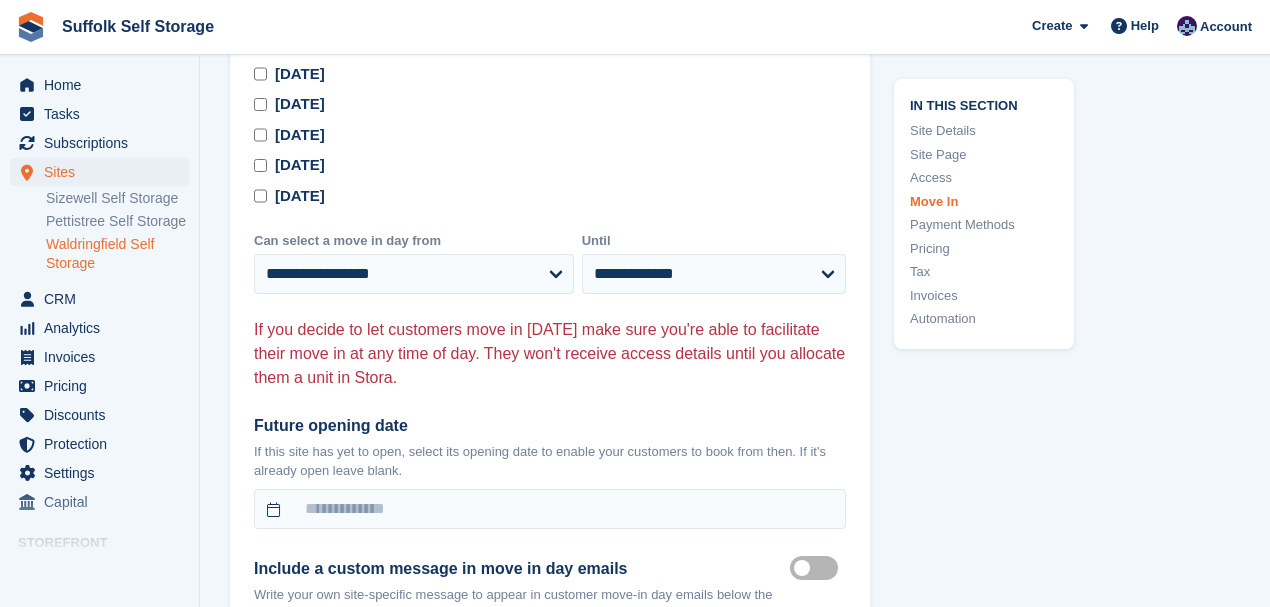 click on "If you decide to let customers move in today make sure you're able to facilitate their move in at any time of day. They won't receive access details until you allocate them a unit in Stora." at bounding box center [550, 342] 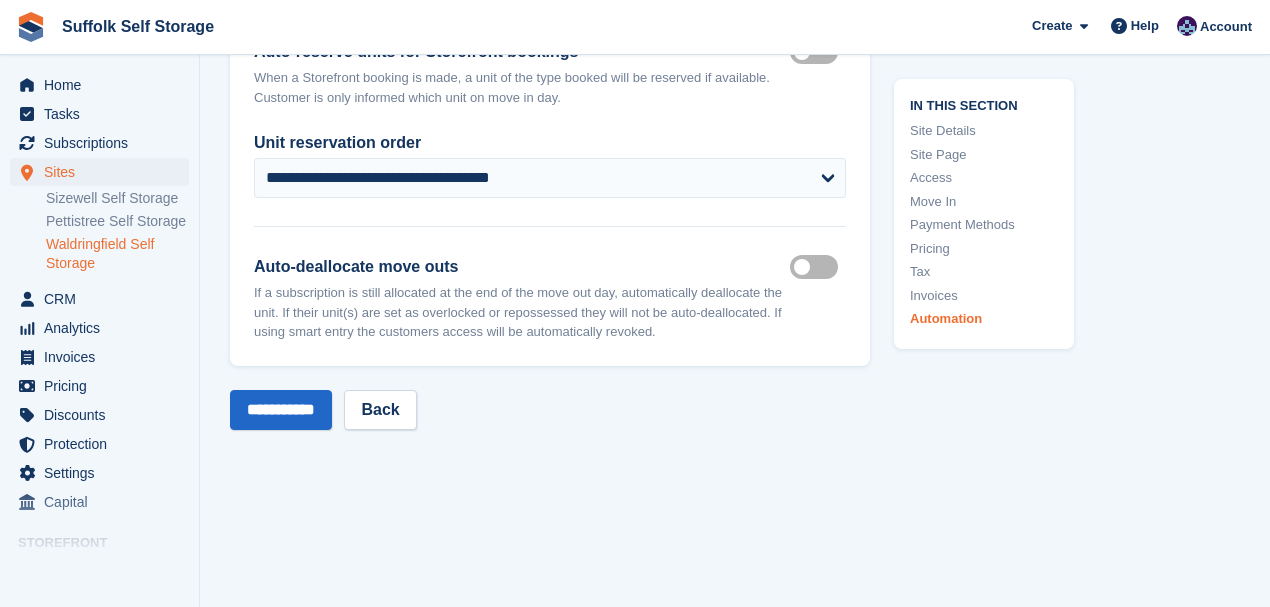 scroll, scrollTop: 10918, scrollLeft: 0, axis: vertical 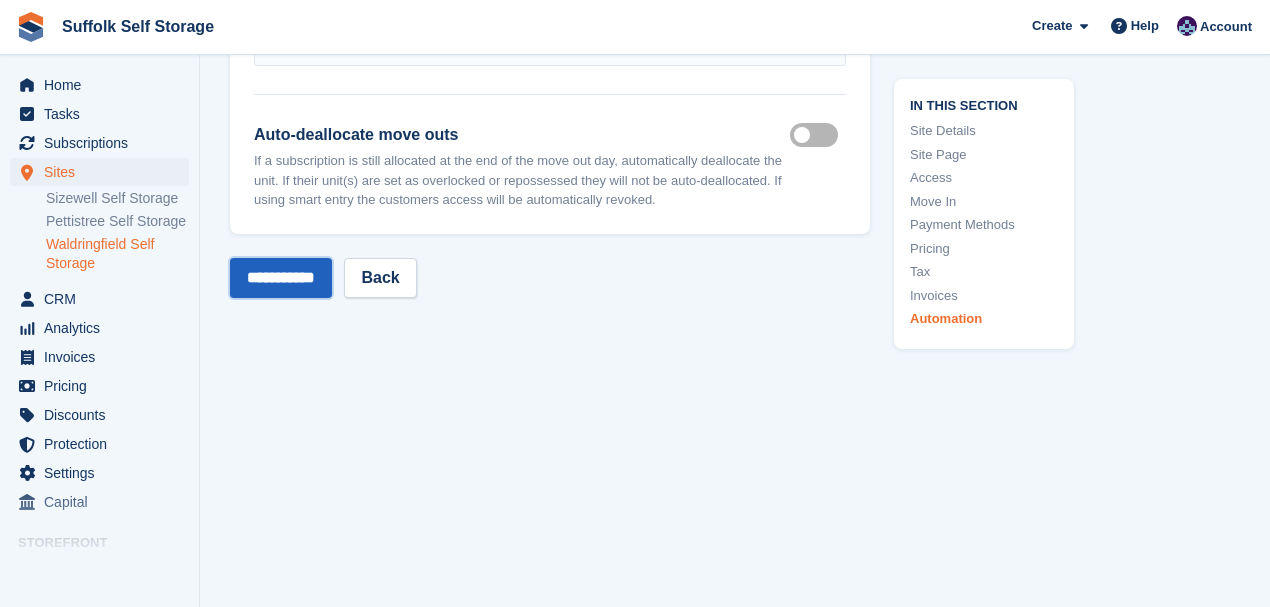 click on "**********" at bounding box center (281, 278) 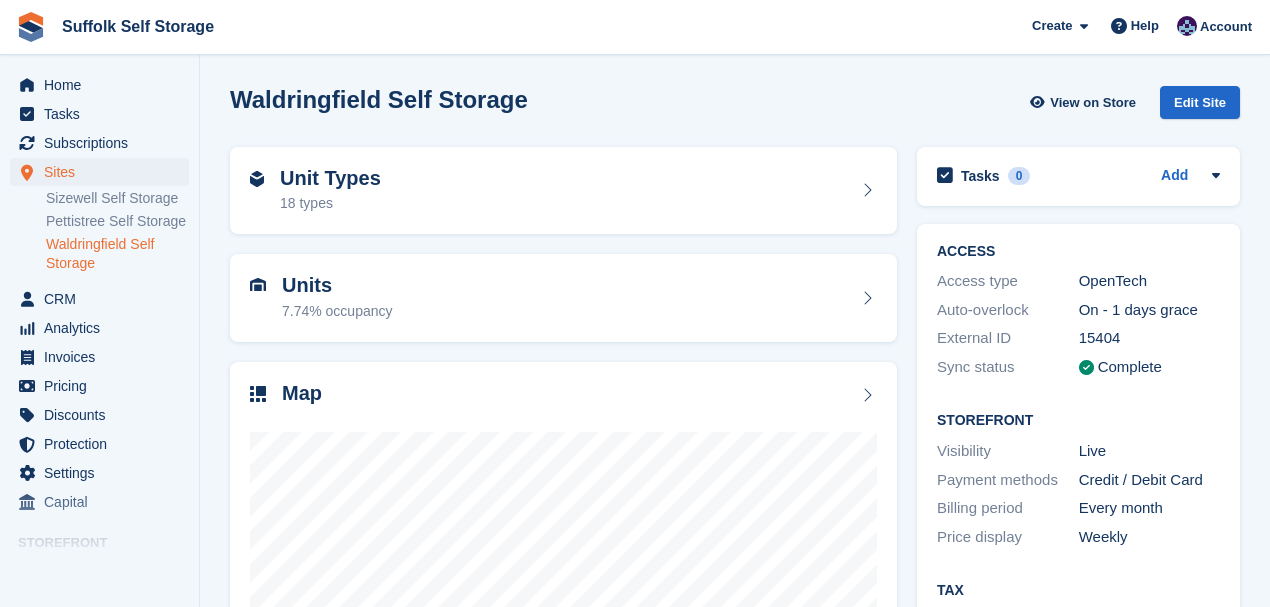 scroll, scrollTop: 0, scrollLeft: 0, axis: both 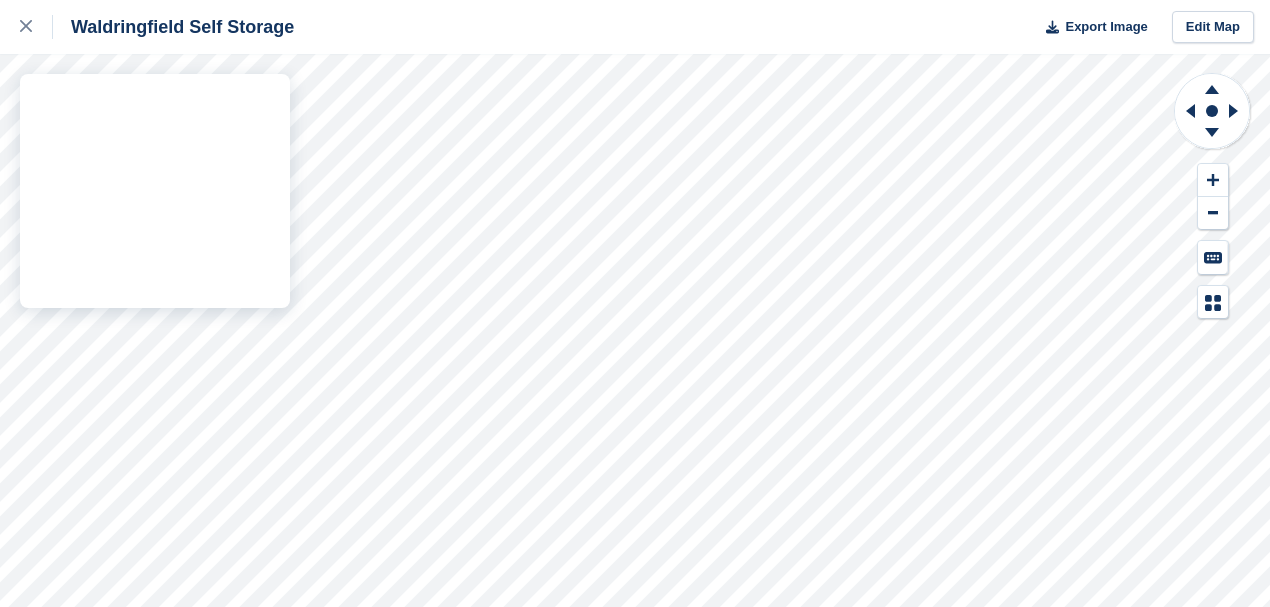 click on "Waldringfield Self Storage Export Image Edit Map" at bounding box center (635, 303) 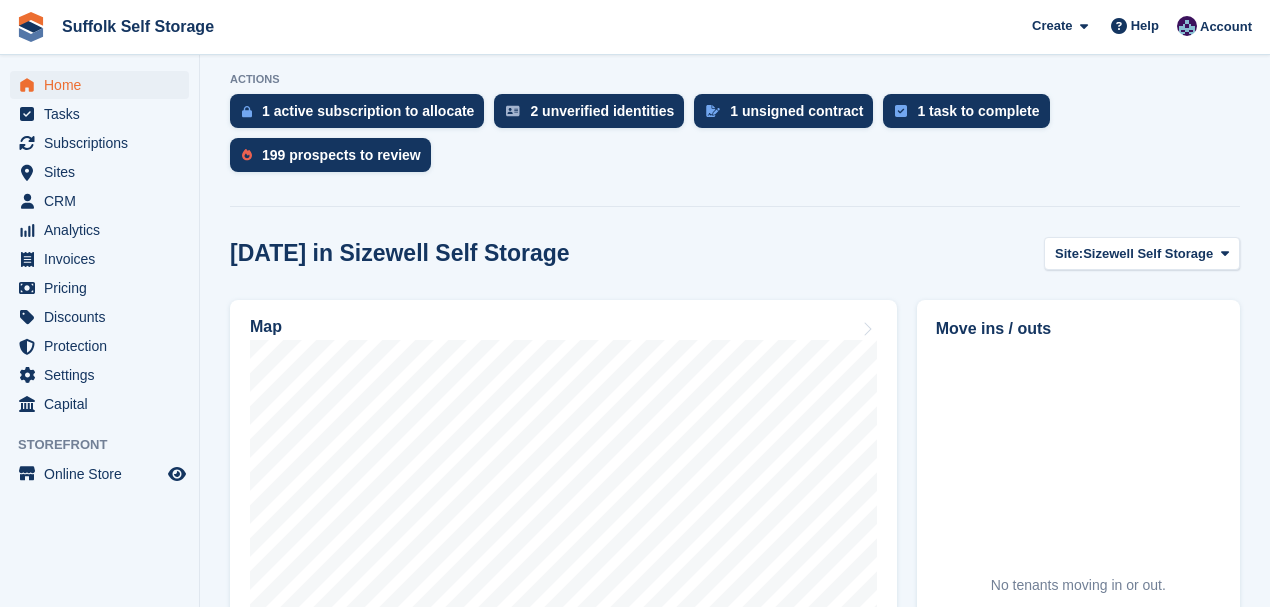 scroll, scrollTop: 466, scrollLeft: 0, axis: vertical 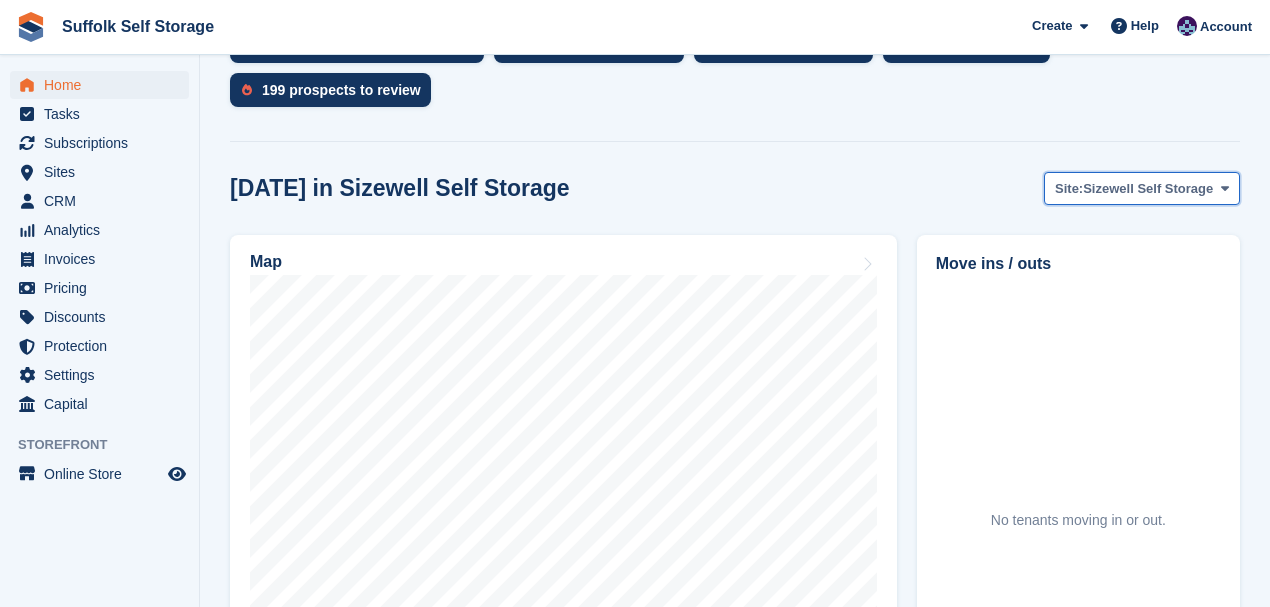click on "Sizewell Self Storage" at bounding box center (1148, 189) 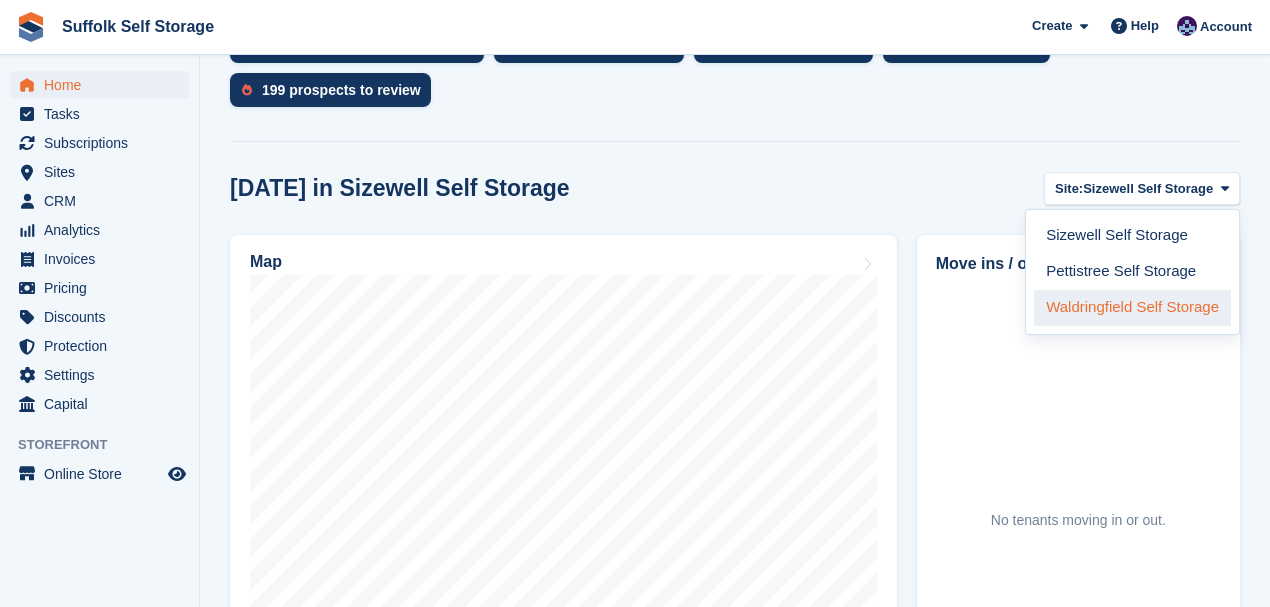 click on "Waldringfield Self Storage" at bounding box center [1132, 308] 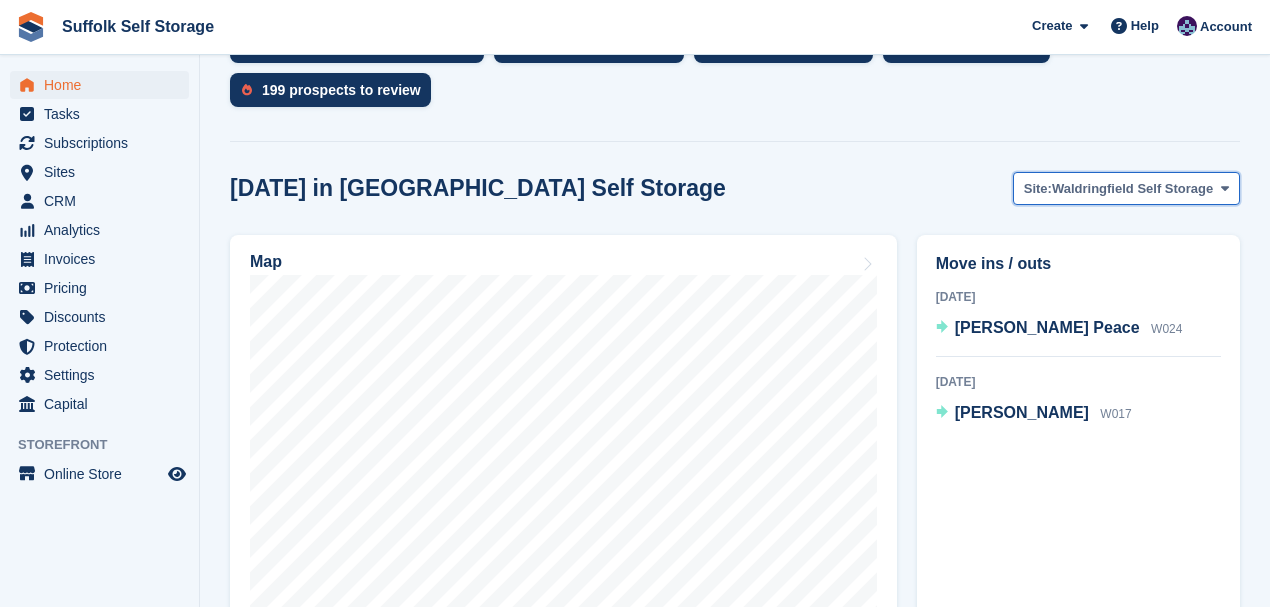 click on "Waldringfield Self Storage" at bounding box center (1132, 189) 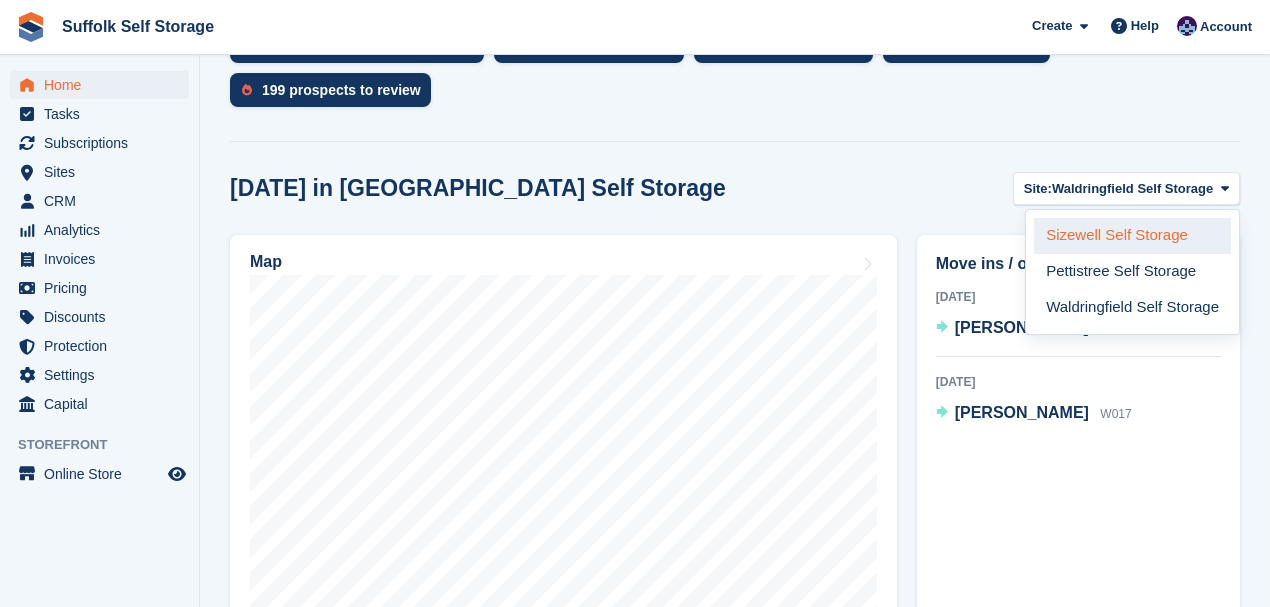 click on "Sizewell Self Storage" at bounding box center (1132, 236) 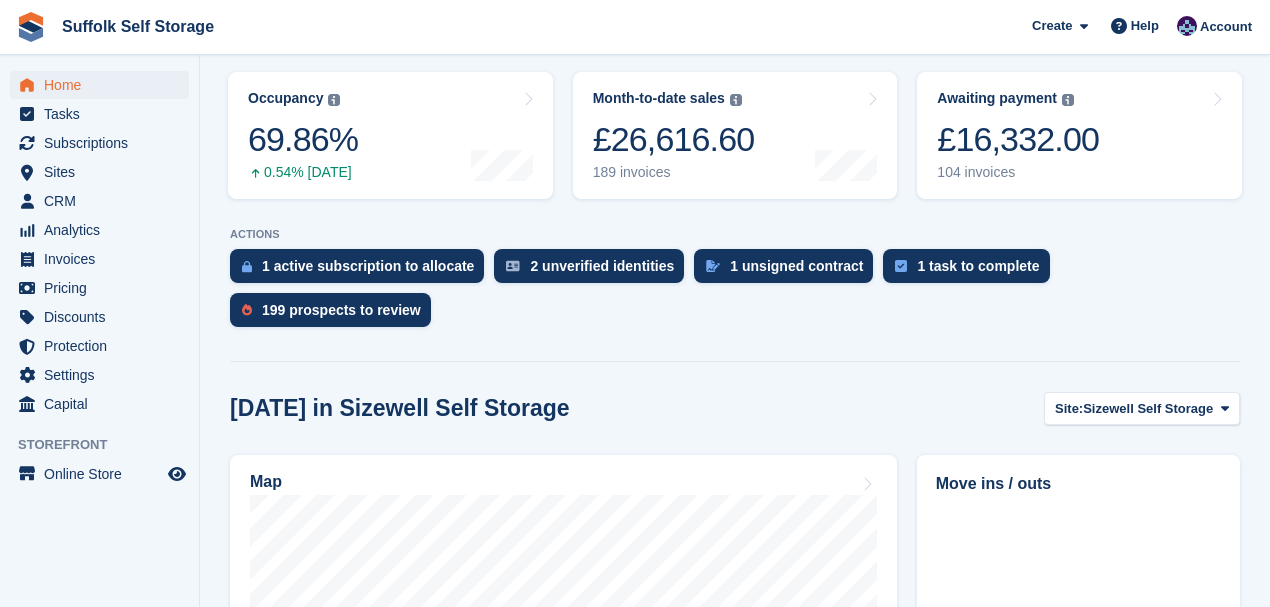 scroll, scrollTop: 232, scrollLeft: 0, axis: vertical 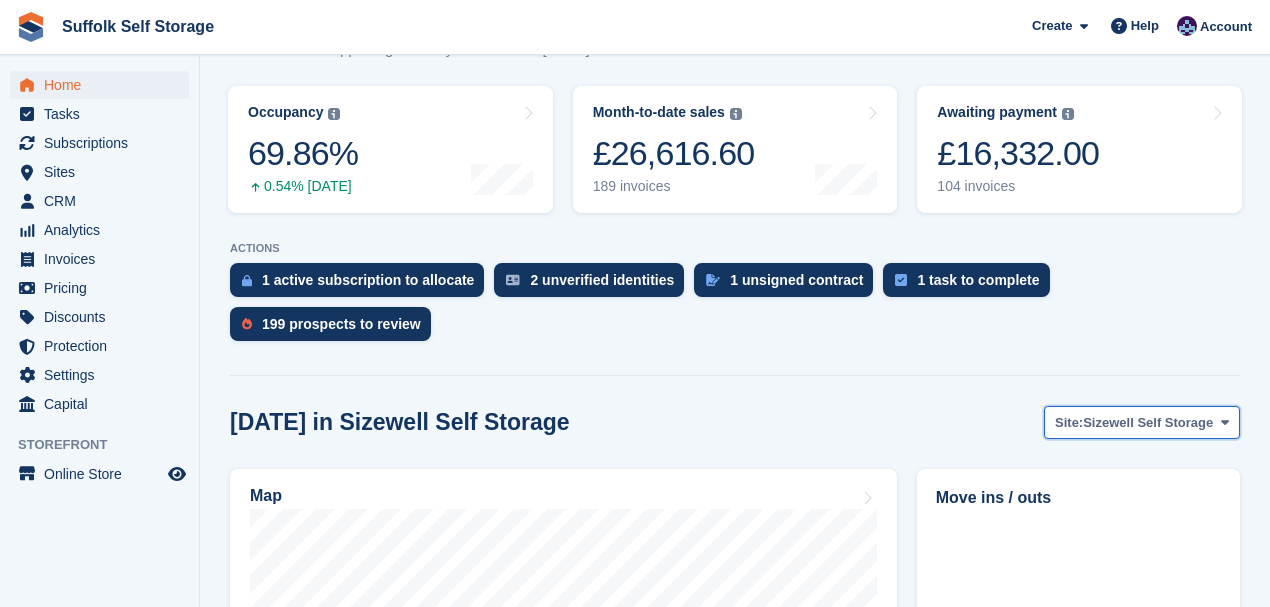 drag, startPoint x: 1157, startPoint y: 385, endPoint x: 1160, endPoint y: 374, distance: 11.401754 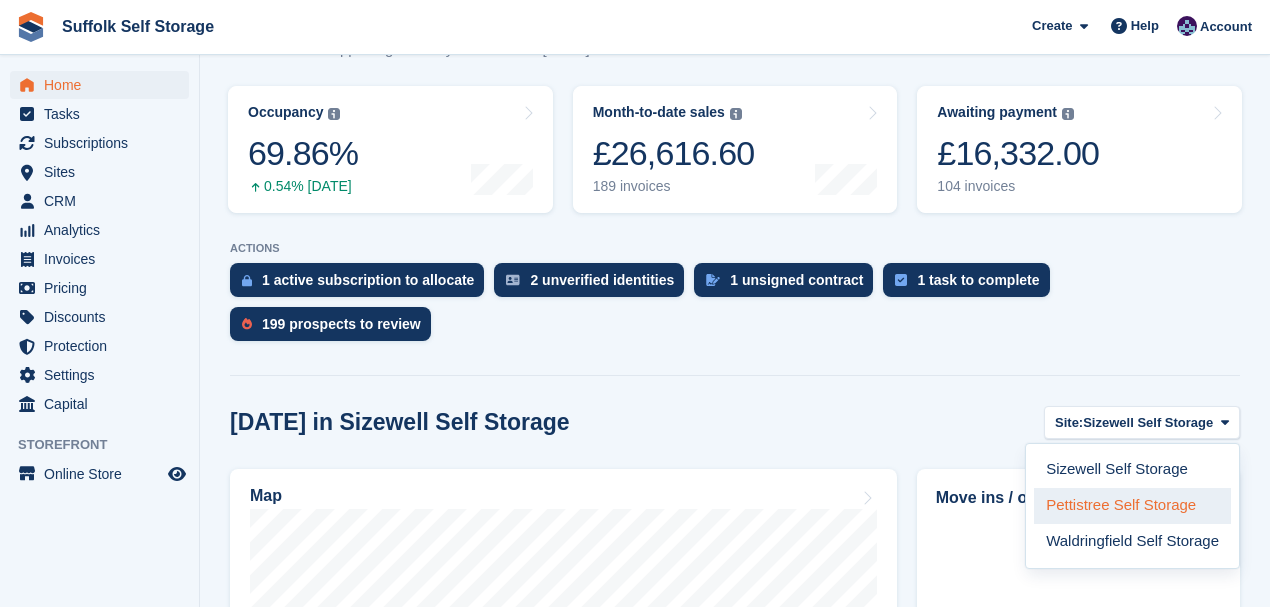 drag, startPoint x: 1114, startPoint y: 470, endPoint x: 1050, endPoint y: 454, distance: 65.96969 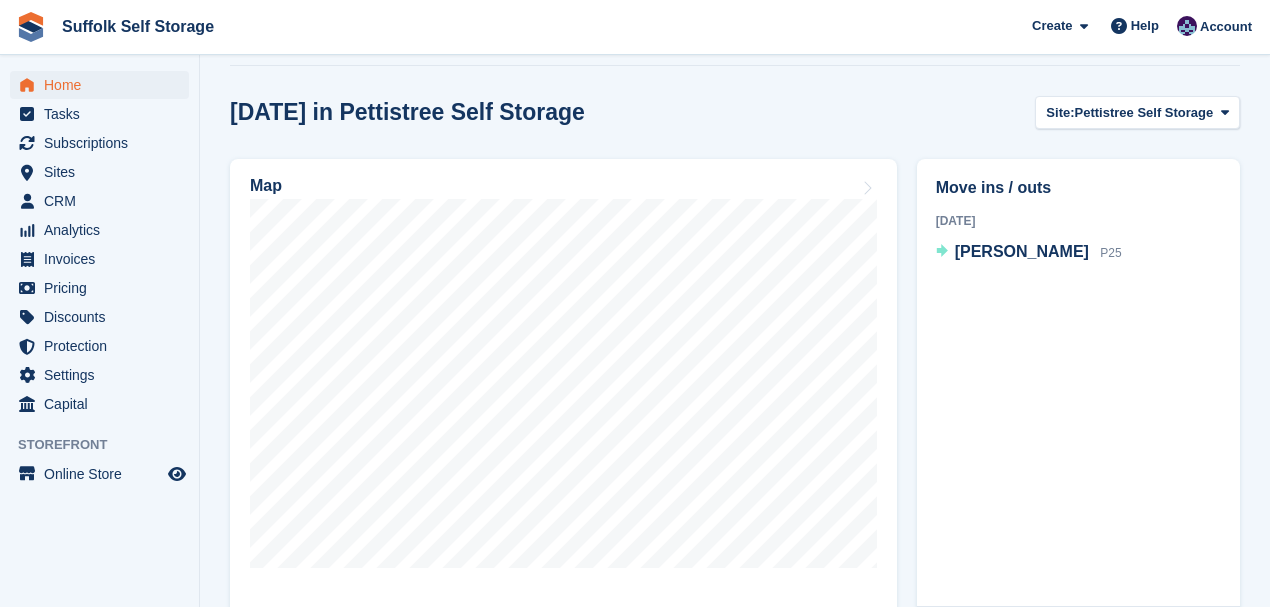 scroll, scrollTop: 565, scrollLeft: 0, axis: vertical 